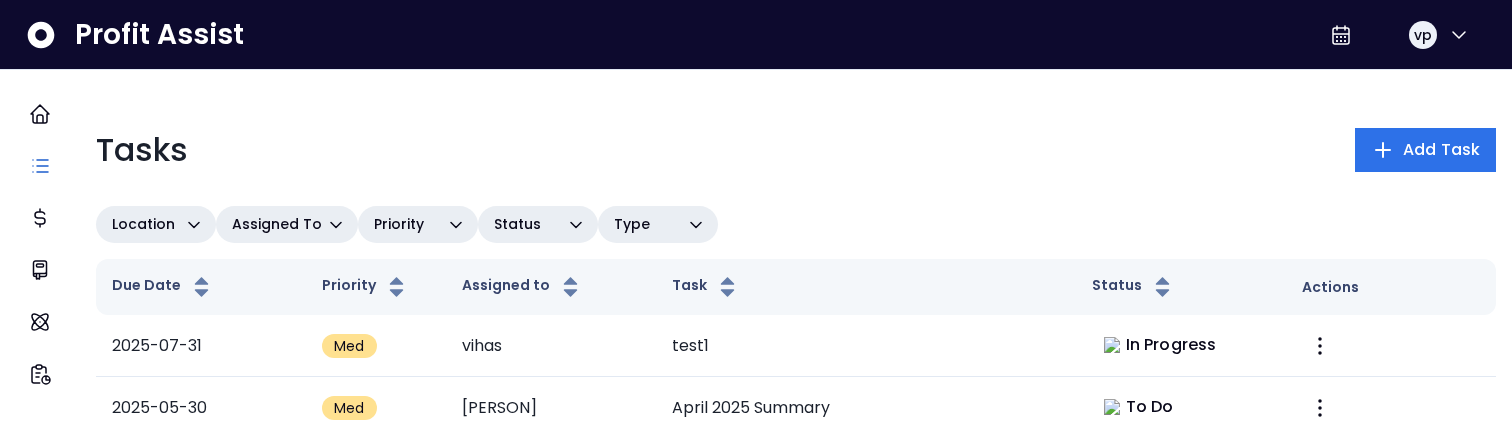 scroll, scrollTop: 0, scrollLeft: 0, axis: both 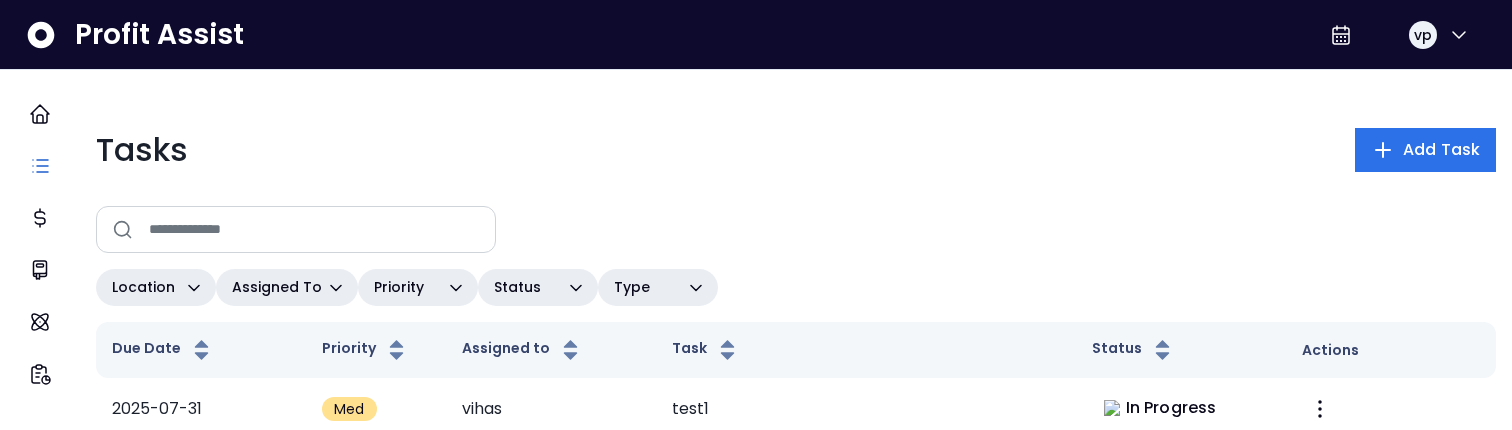 click at bounding box center (322, 229) 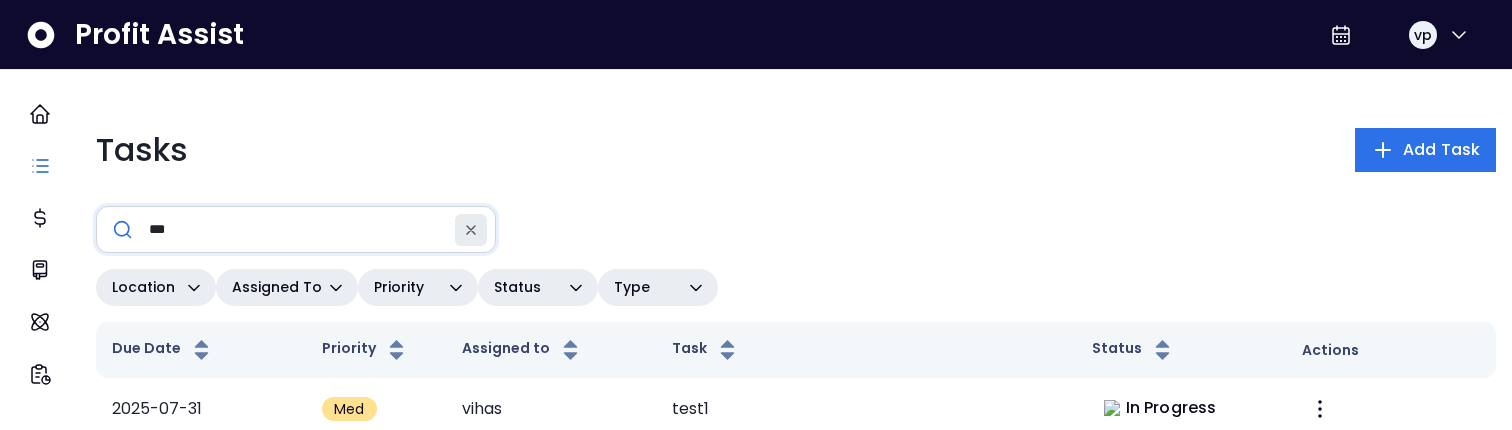 type on "***" 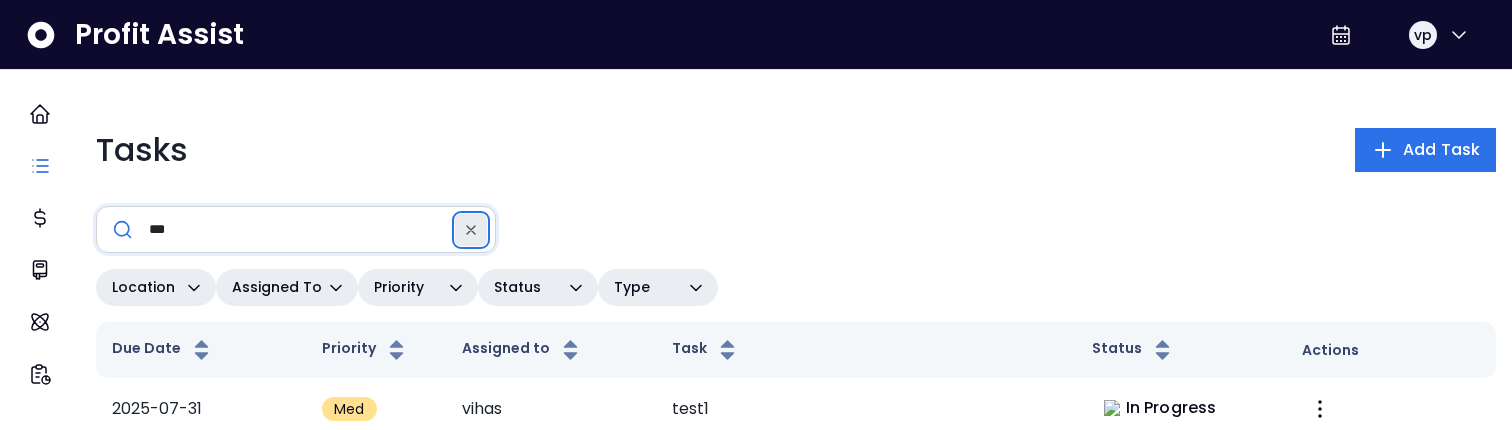 click 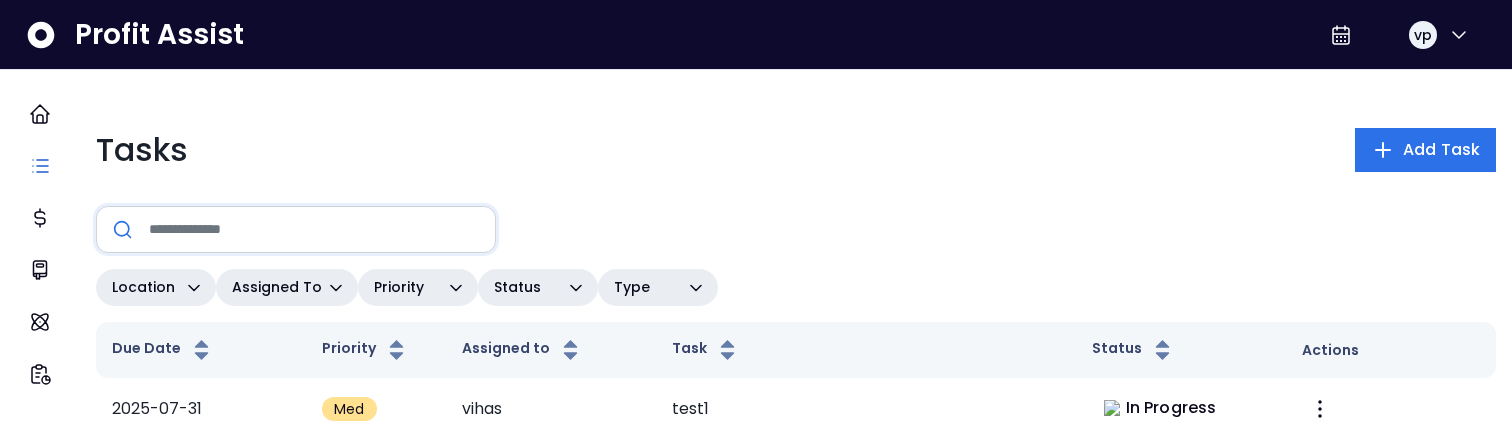 click on "Tasks Add Task Location Assigned To Priority Status Type Due Date Priority Assigned to Task Status Actions 2025-07-31 Med vihas test1 In Progress 2025-05-30 Med Justin April 2025 Summary To Do 2025-05-29 High Justin November 2024 Error: Verify Negative Insurance Payment In Progress 2025-05-29 Med -- March 2025 Summary In Progress 2025-05-28 Low J new In Progress 2025-05-28 Med Paige February 2025 Summary In Progress 2025-05-27 Med Justin test task 6  In Progress 2025-05-26 High -- January 2025 Error: Verify Insurance Spike In Progress 2025-05-23 Med Justin test task 8 In Progress 2025-05-21 Med J x Cancelled 2025-05-21 Low Justin new qa task In Progress 2025-05-17 High -- Midtown March 2025 Summary To Do 2025-05-17 Low -- Boynton Beach April 2025 Error: Missing Pest Control Expense To Do 2025-05-17 Med -- Boynton Beach March 2025 Savings: Nice savings of $115 on Produce! In Progress 2025-05-17 Low -- Boca Raton April 2025 Error: Missing Laundry Expense To Do 2025-05-17 High -- To Do 2025-05-16 Med J To Do Med" at bounding box center (796, 1957) 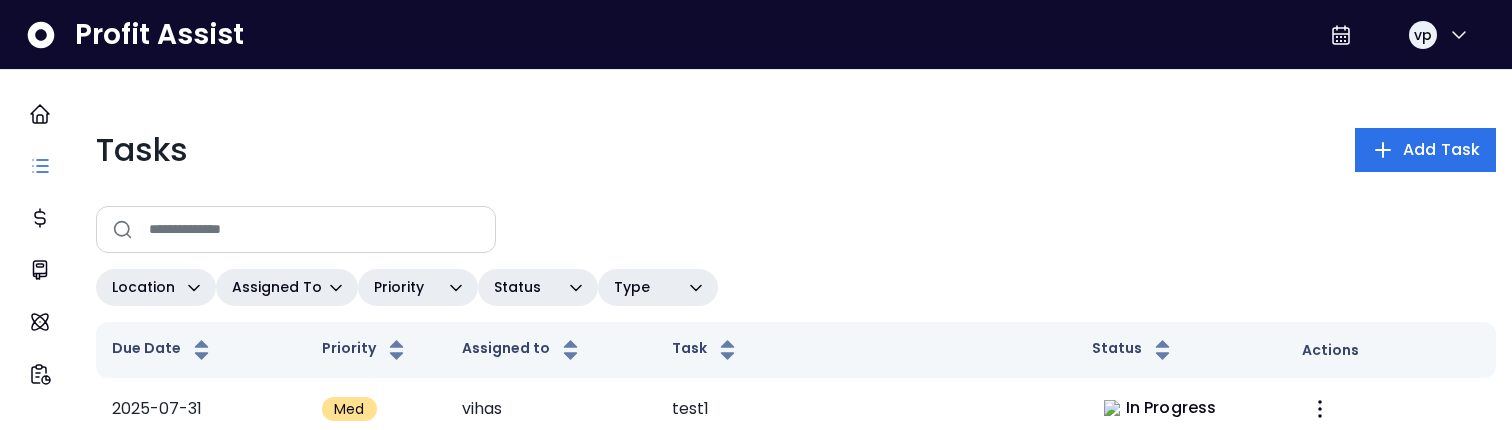 click at bounding box center [322, 229] 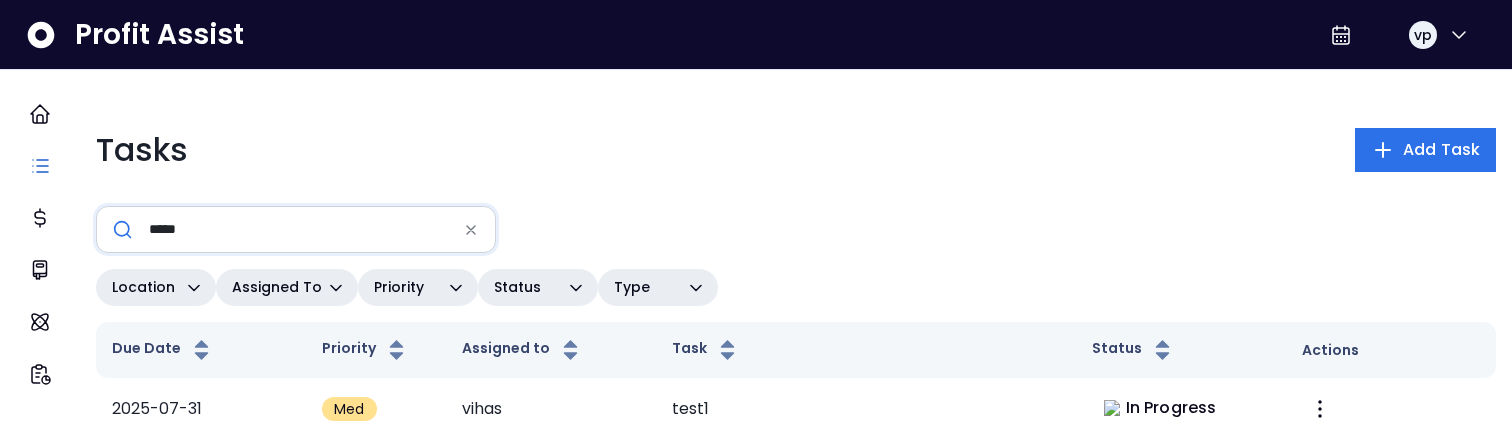 type on "******" 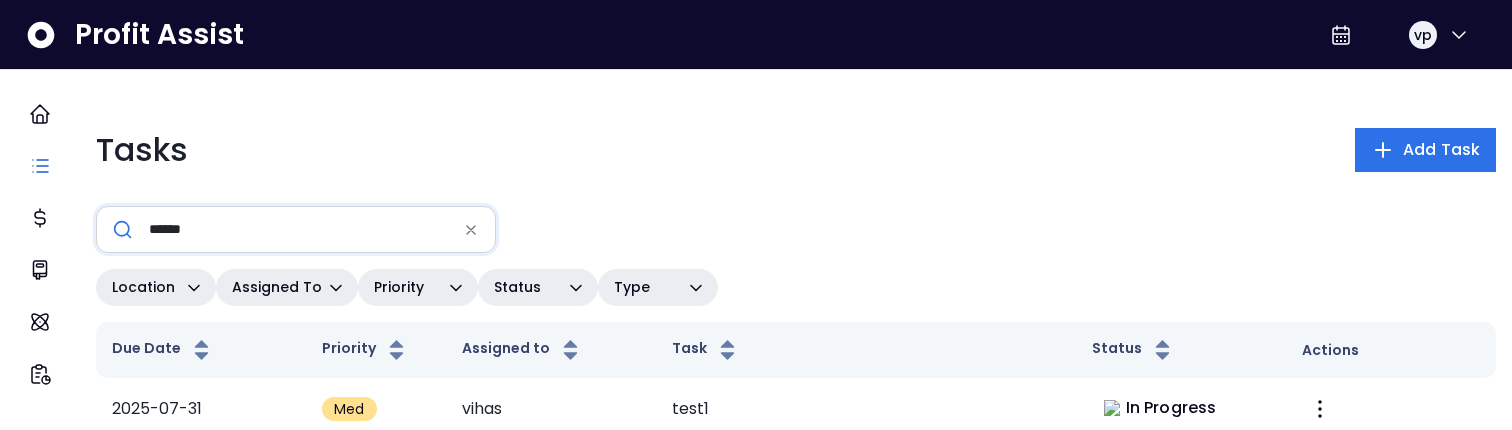 type 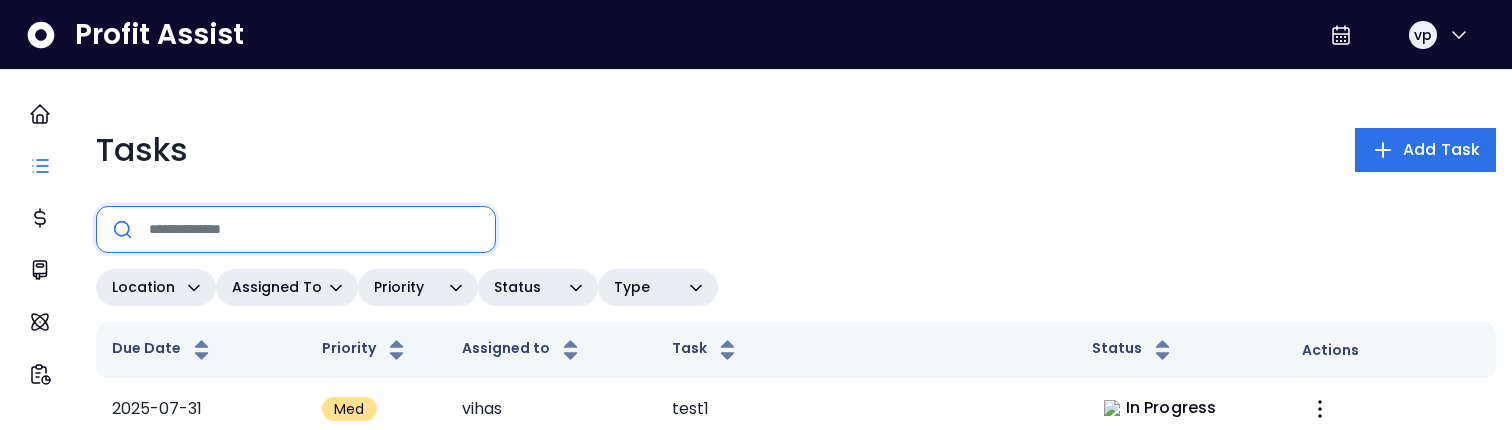 click on "Tasks Add Task" at bounding box center (796, 150) 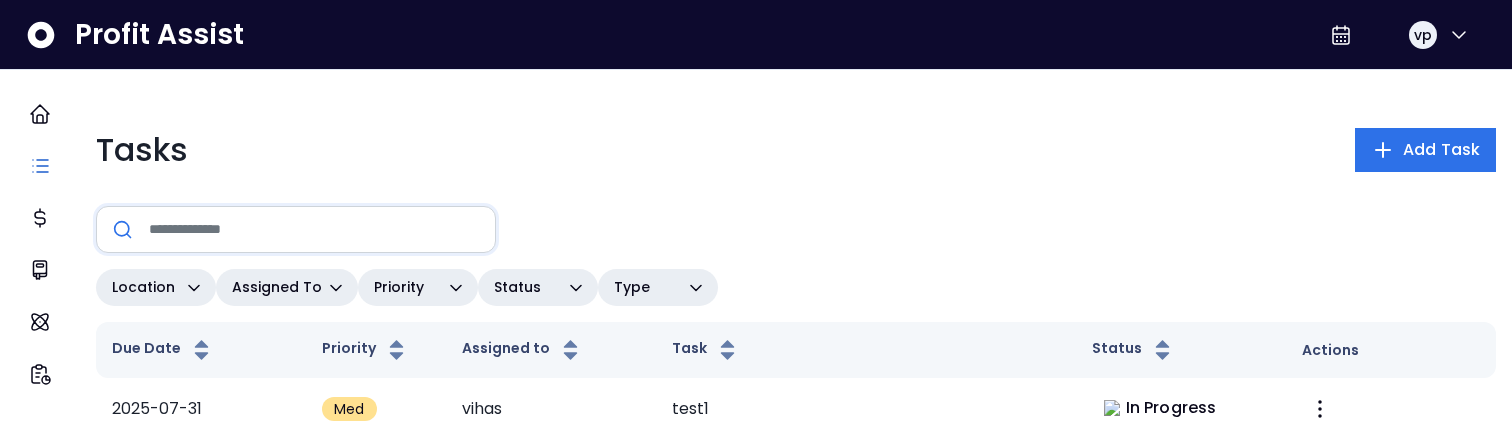click at bounding box center (322, 229) 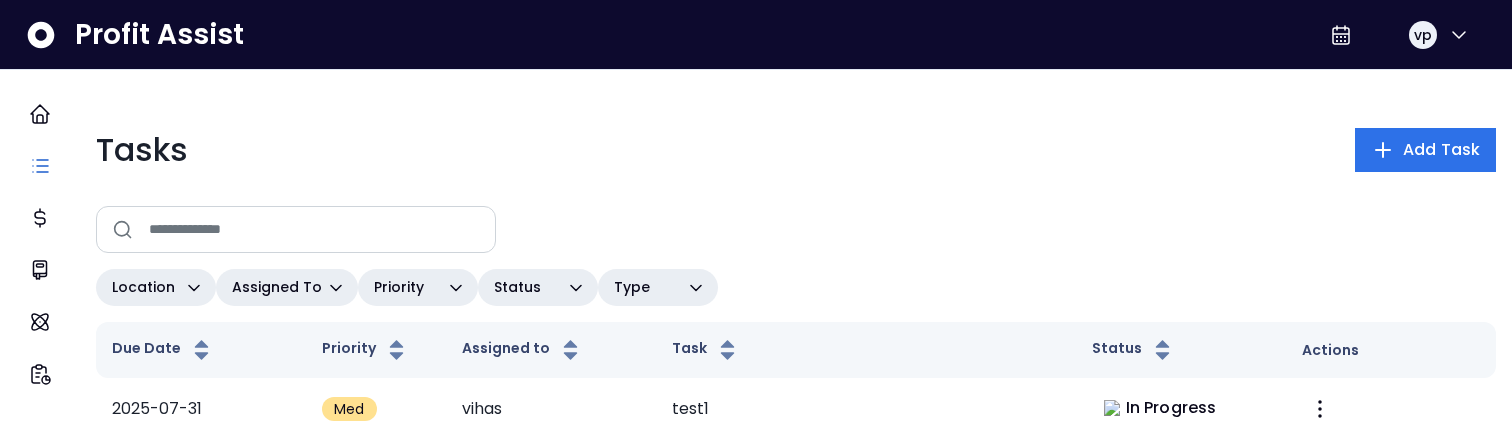 click at bounding box center (322, 229) 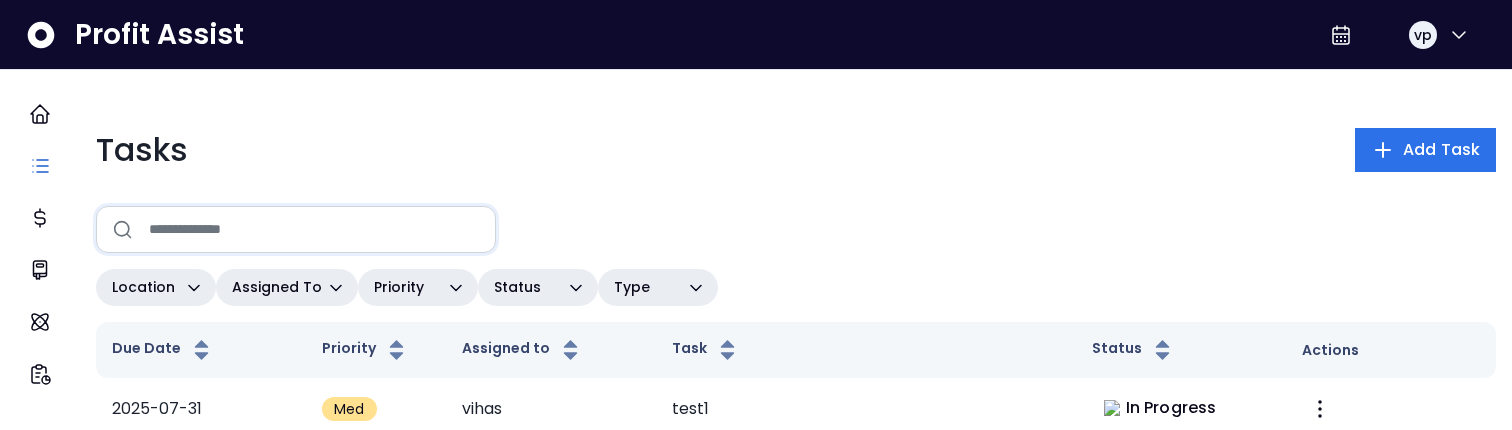 click at bounding box center (322, 229) 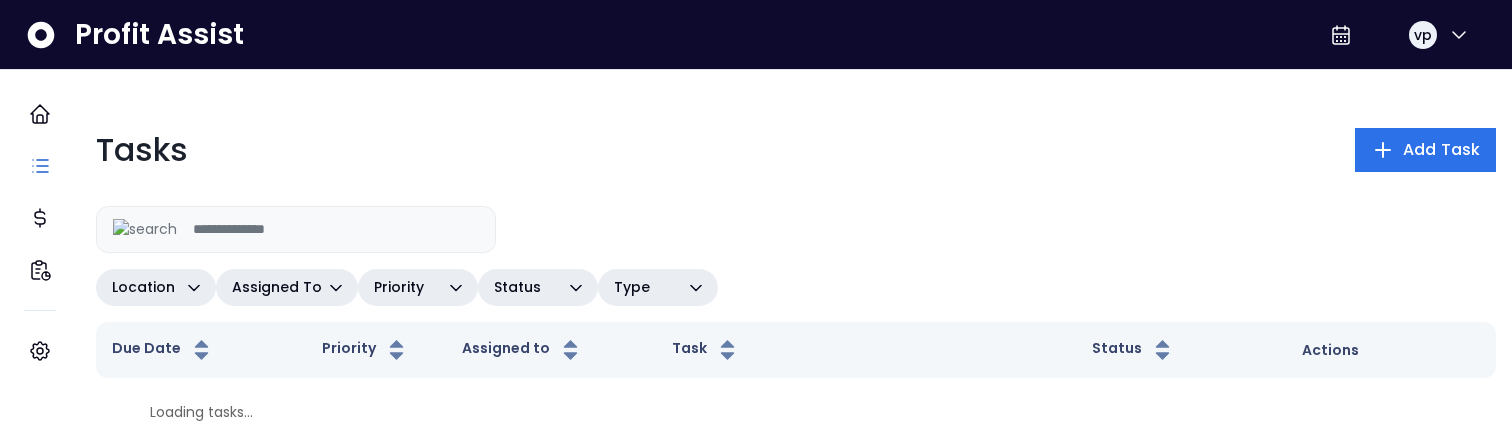 scroll, scrollTop: 0, scrollLeft: 0, axis: both 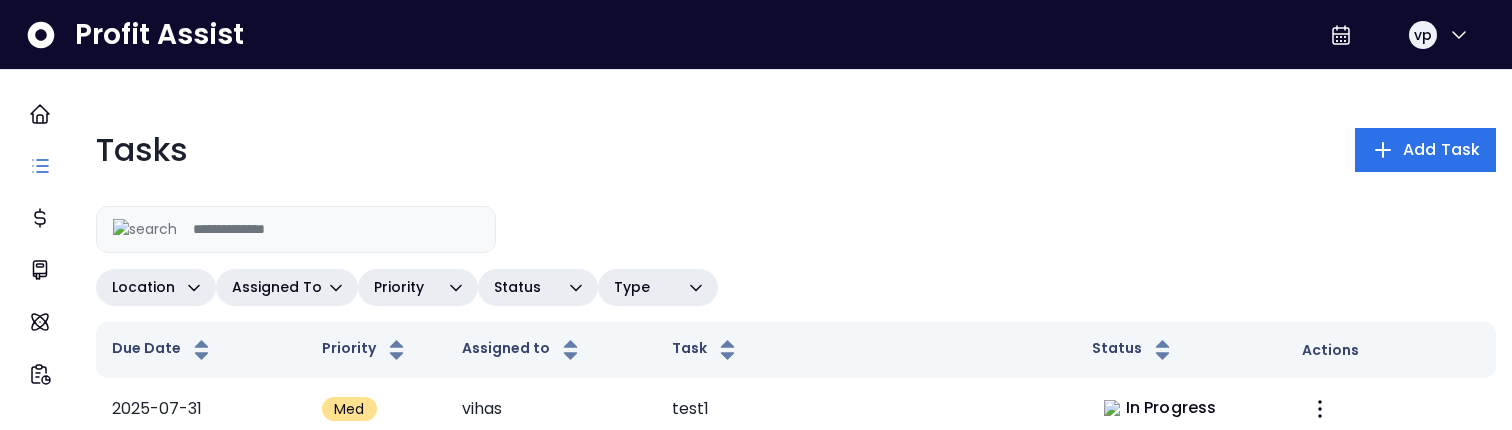 click at bounding box center (796, 229) 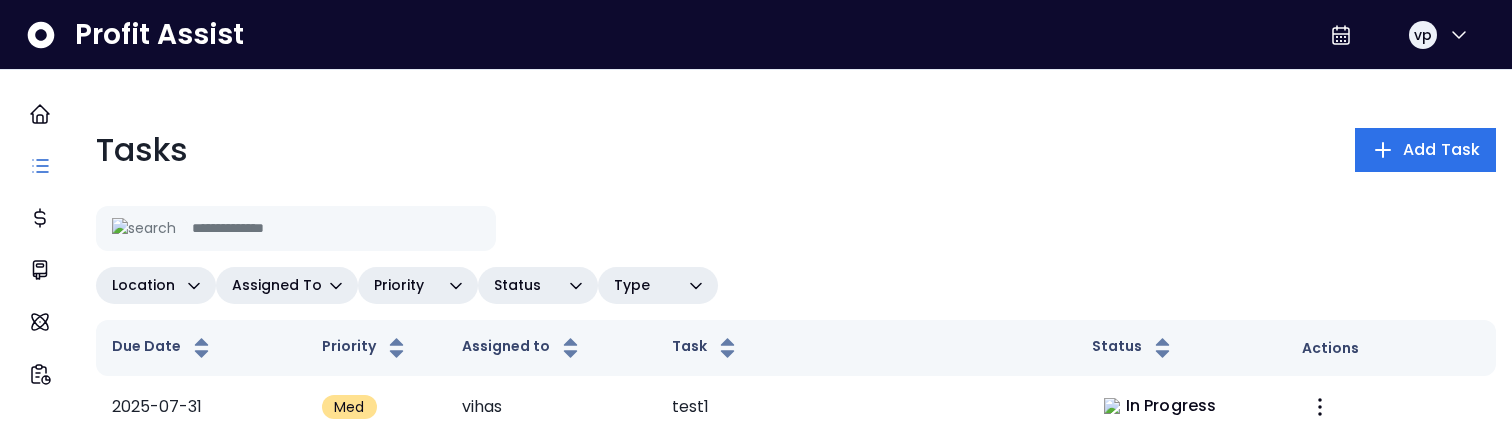 click at bounding box center [344, 228] 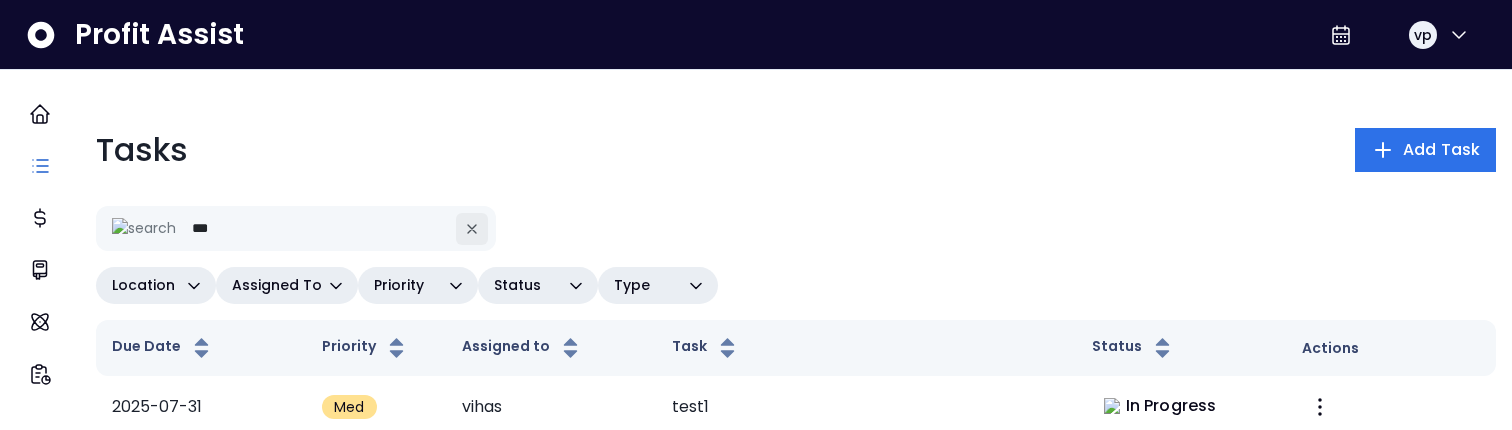 type on "***" 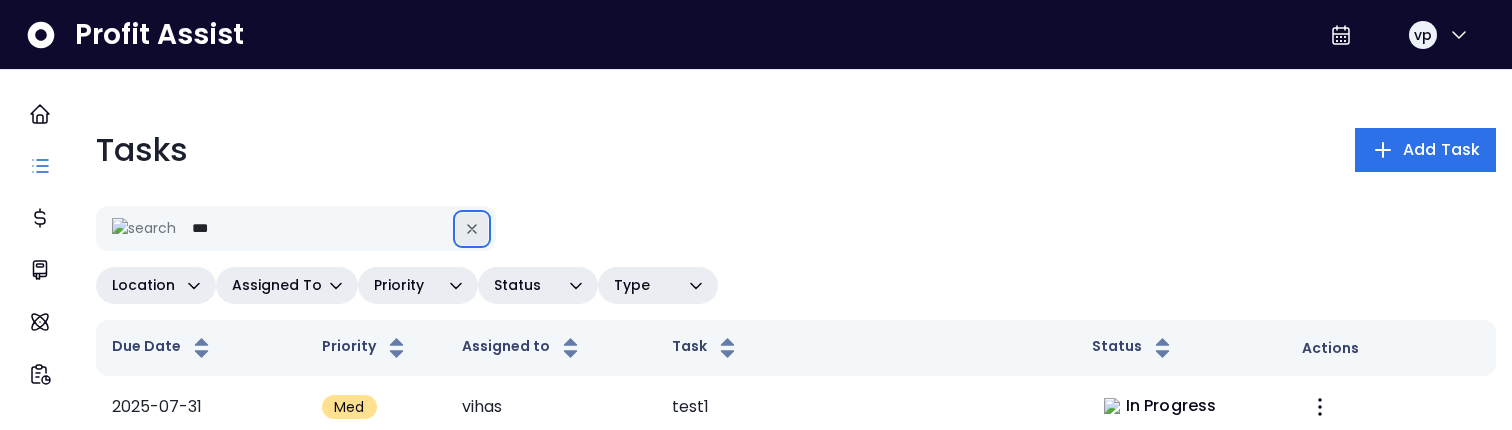 click 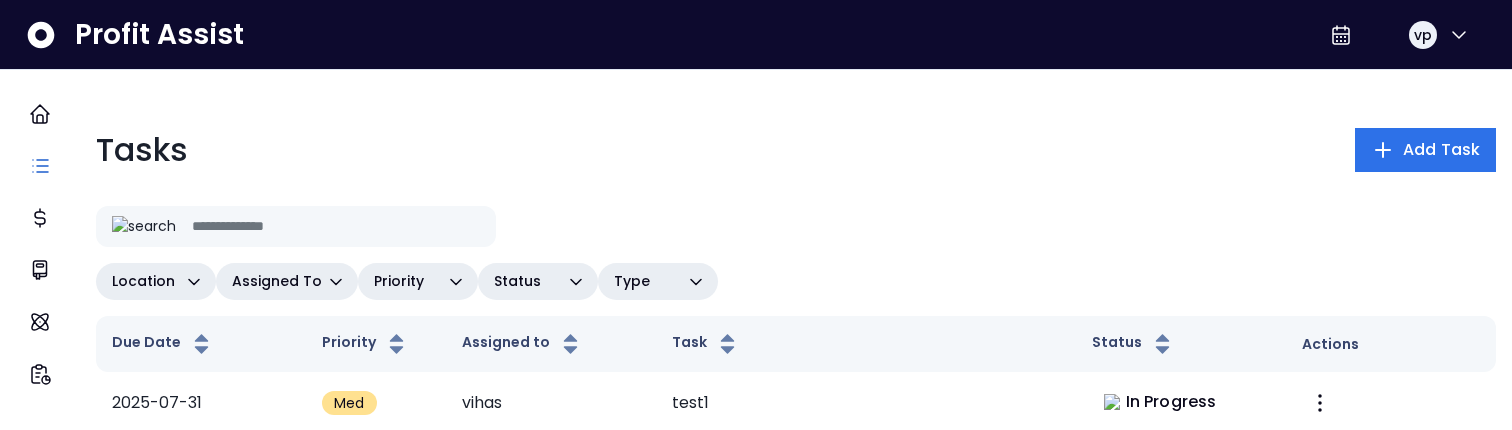 click at bounding box center (336, 226) 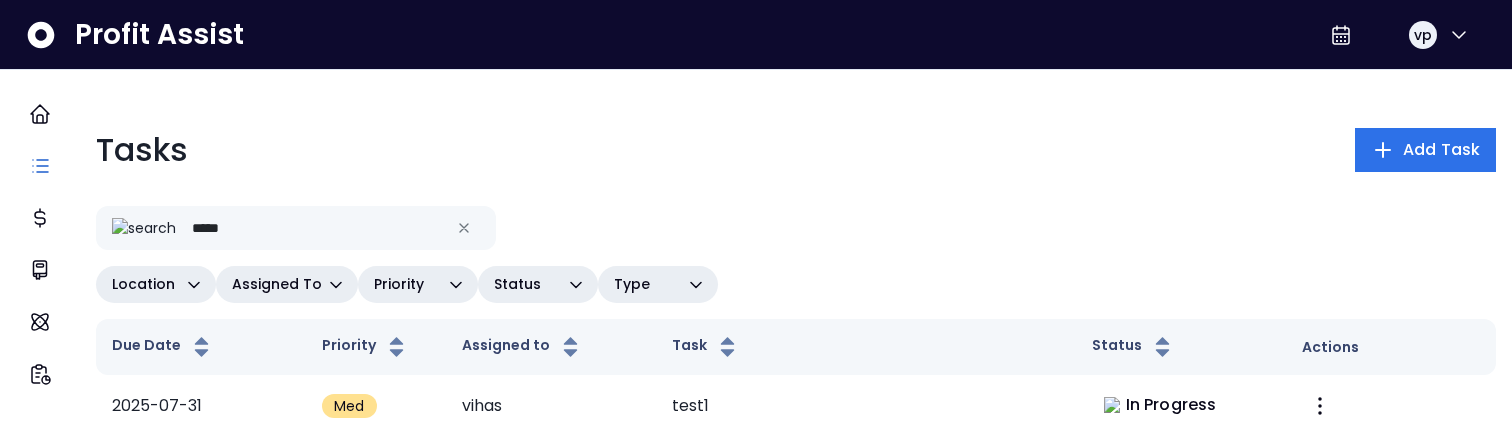 type on "******" 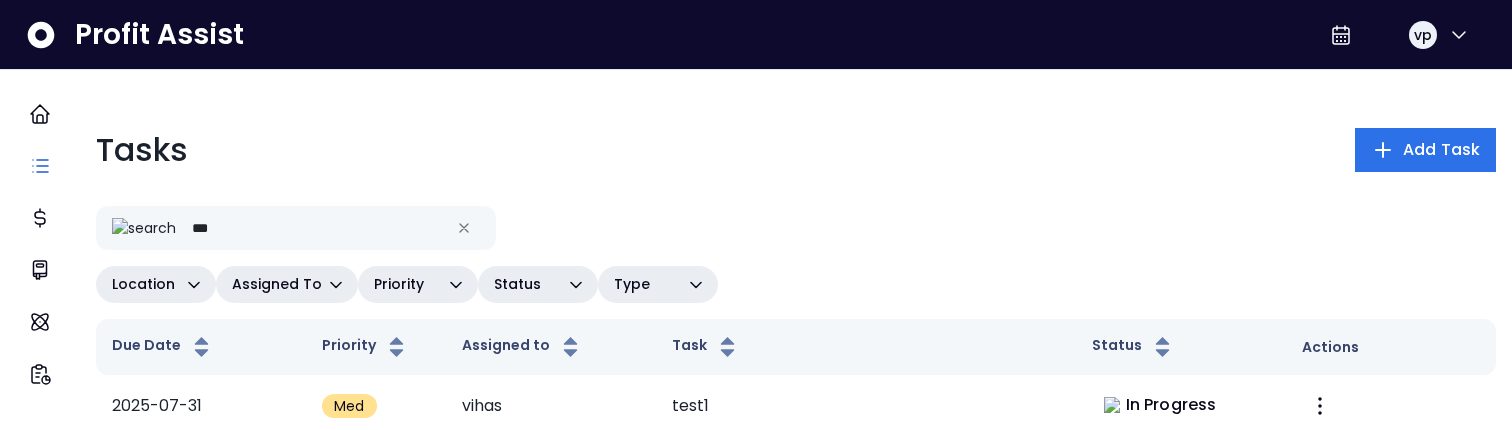 type on "**" 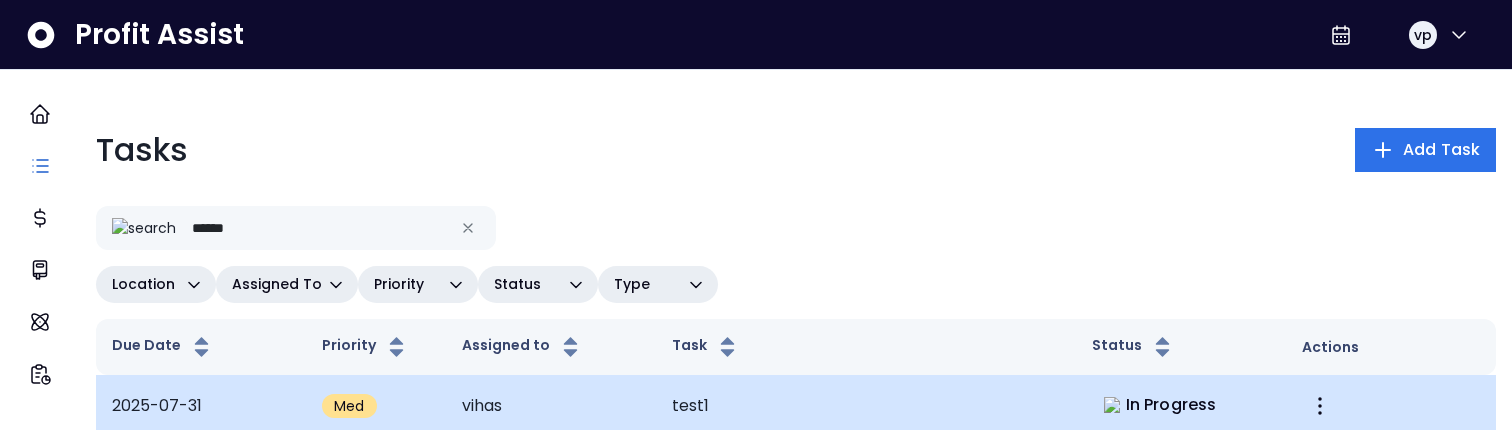 type on "******" 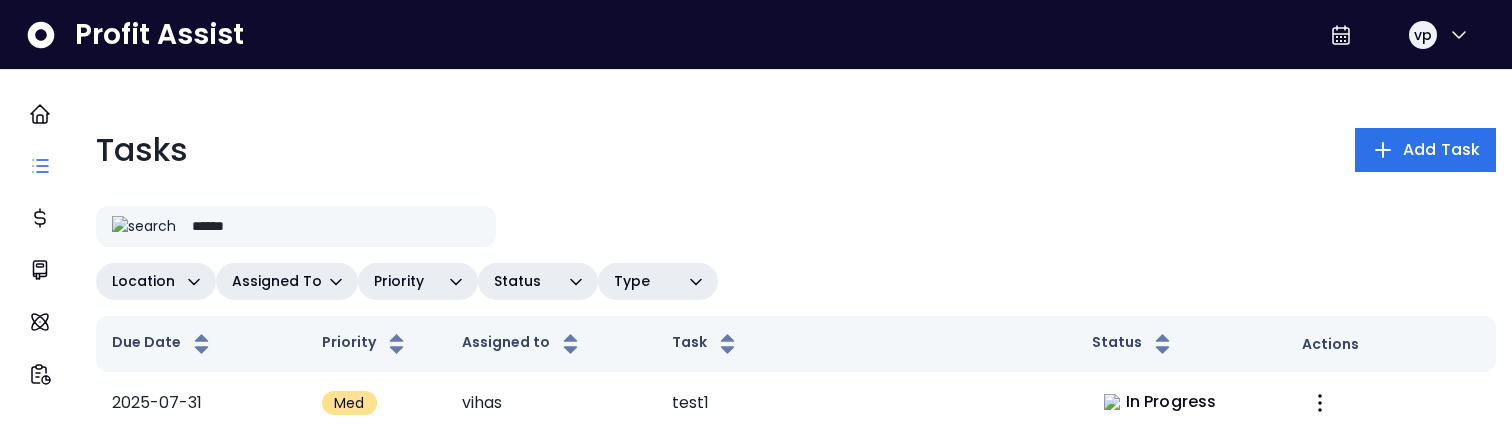 click on "******" at bounding box center [336, 226] 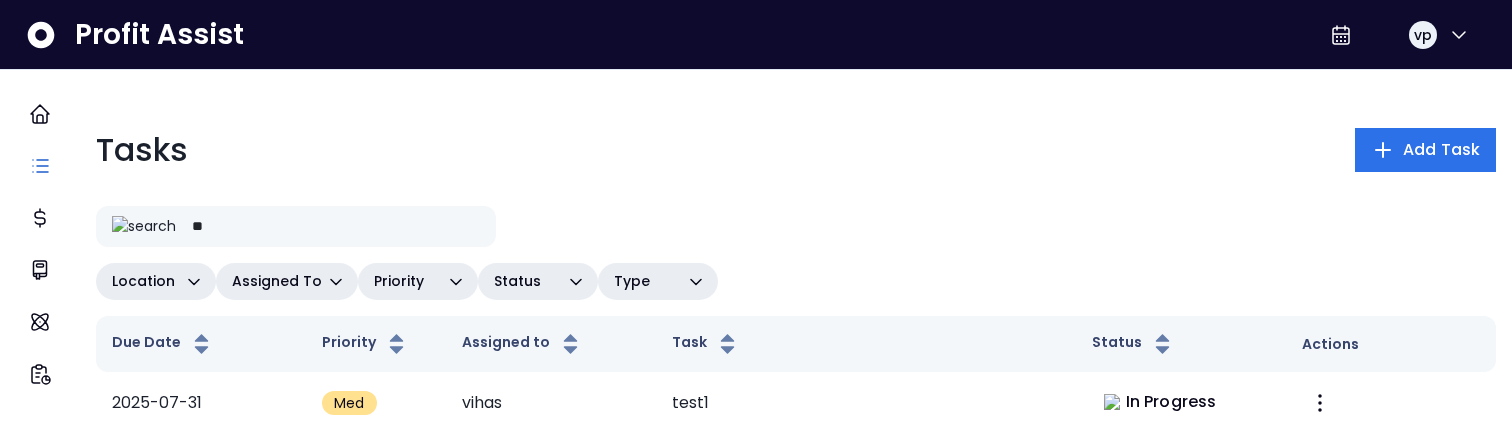 type on "***" 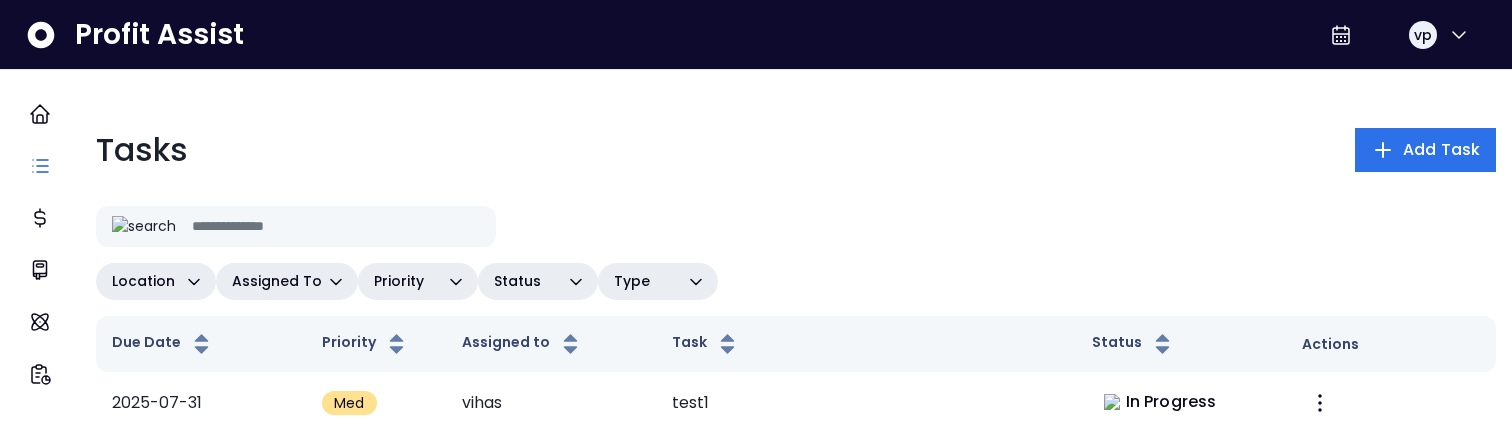 click at bounding box center (336, 226) 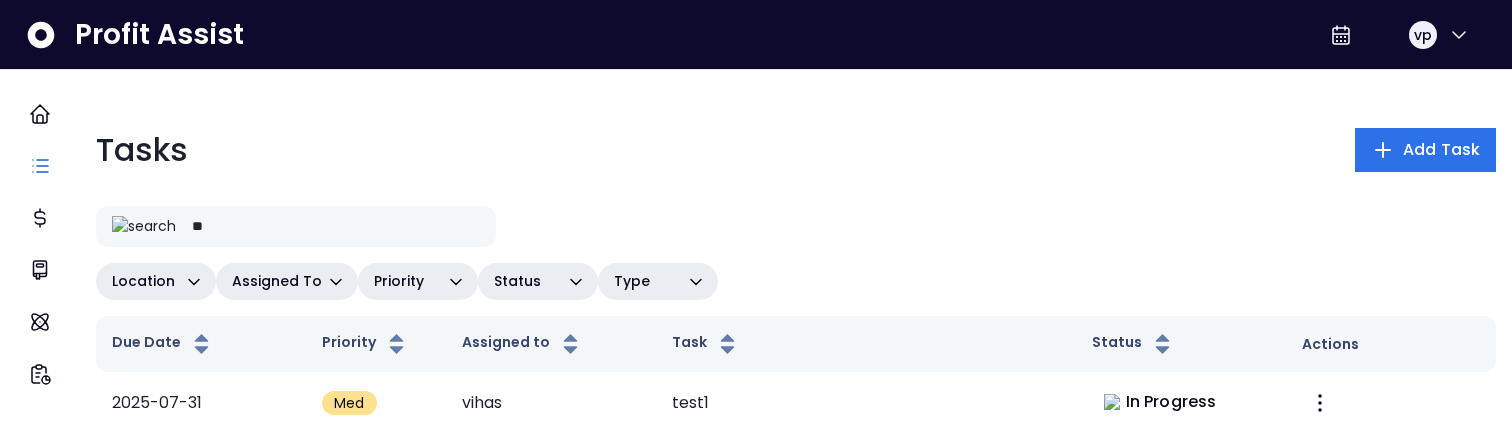 type on "***" 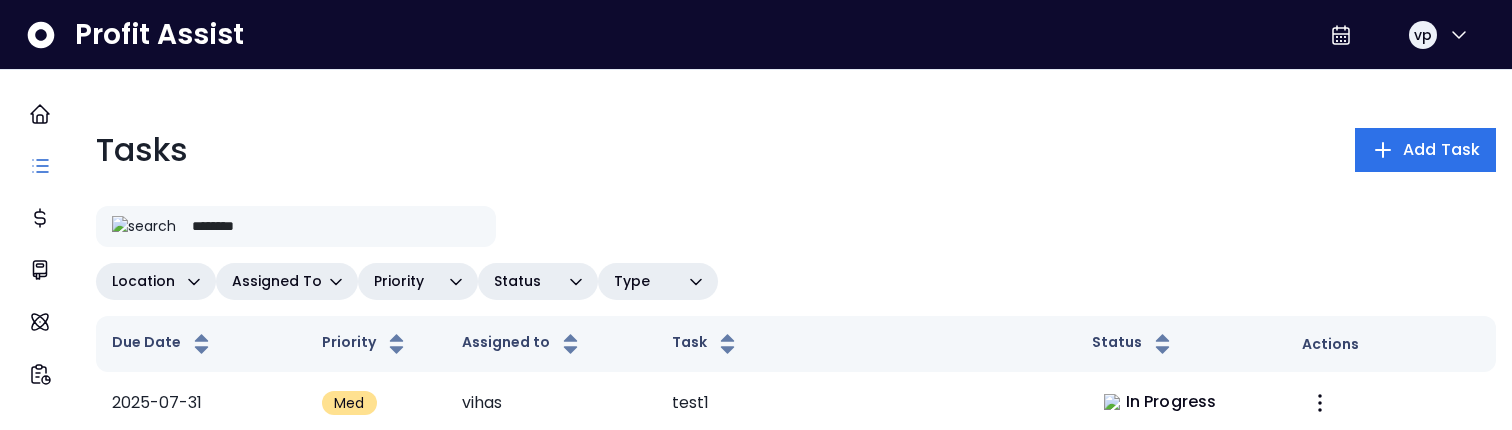 type on "********" 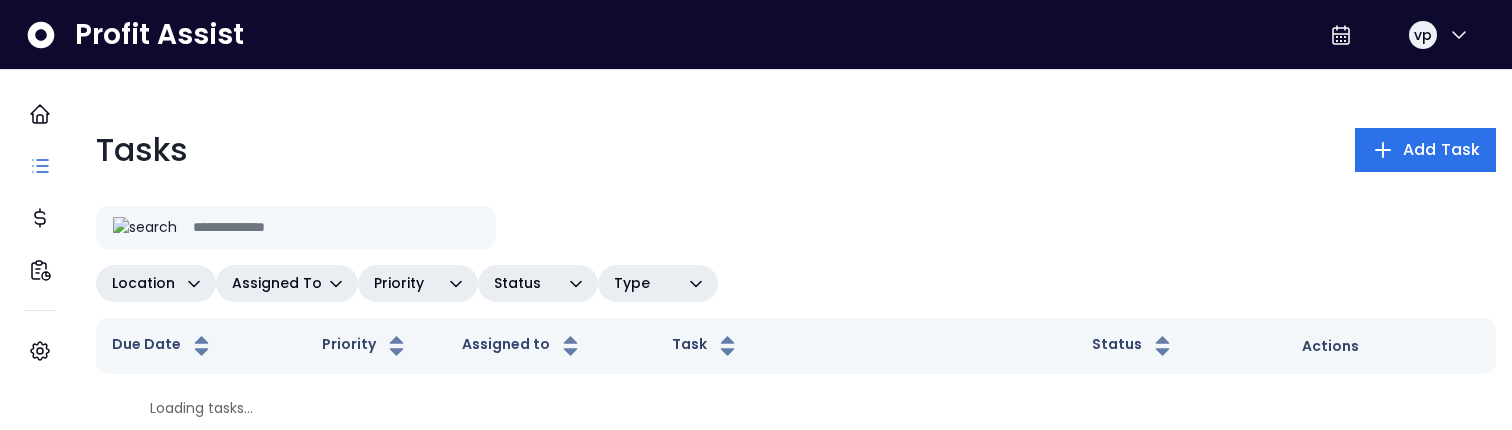 scroll, scrollTop: 0, scrollLeft: 0, axis: both 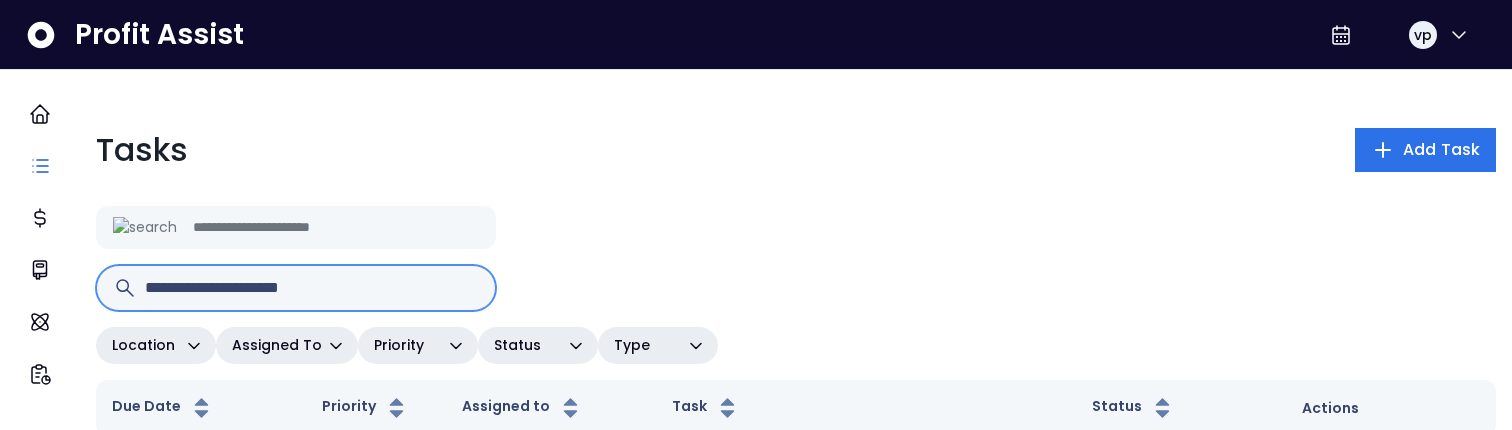 click at bounding box center [312, 288] 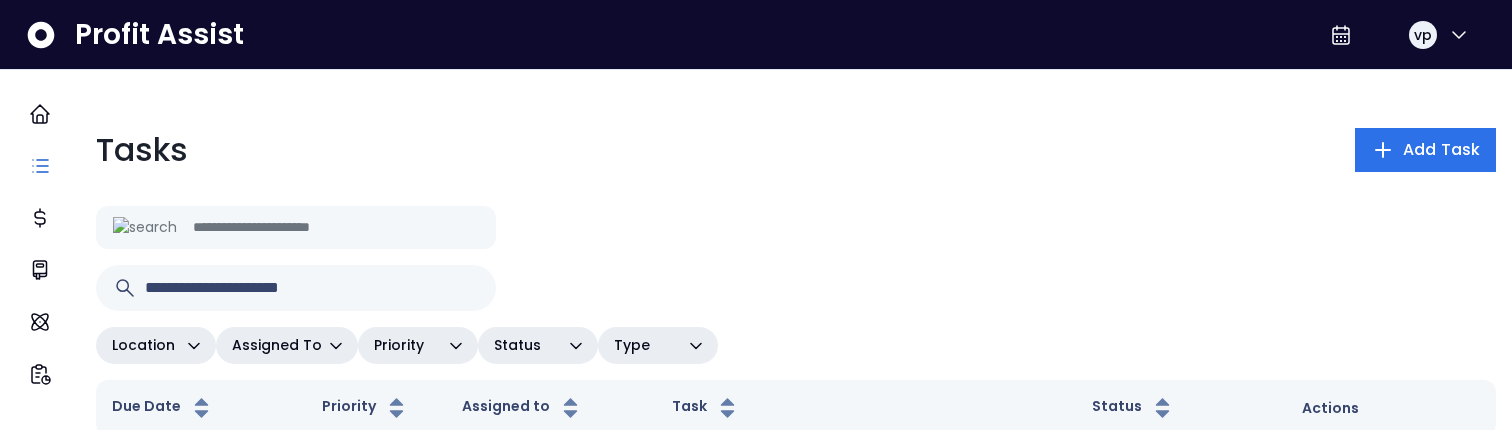 click at bounding box center [796, 227] 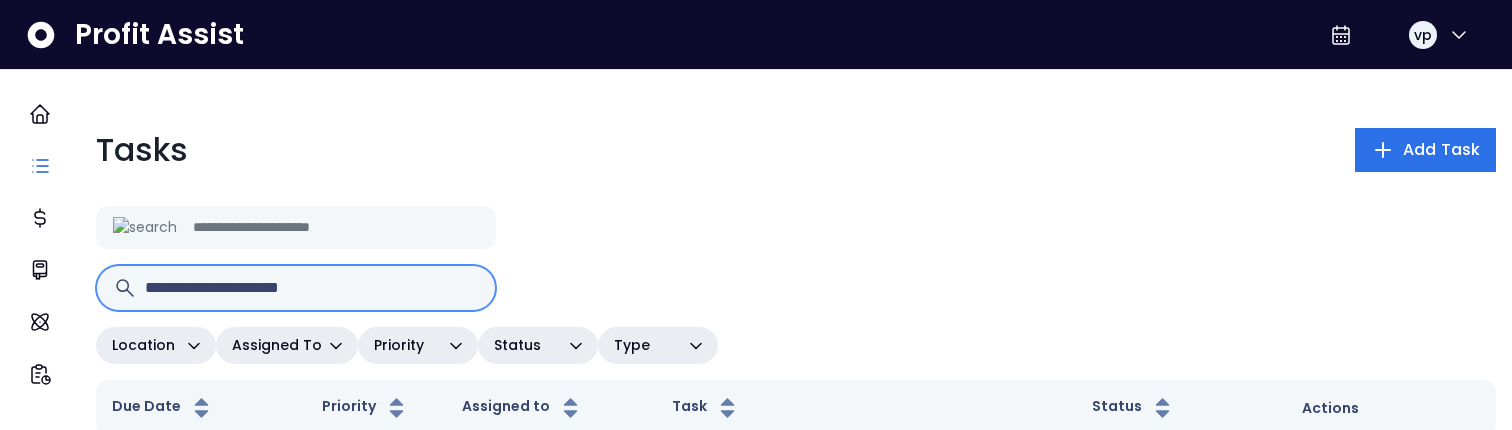 click at bounding box center [312, 288] 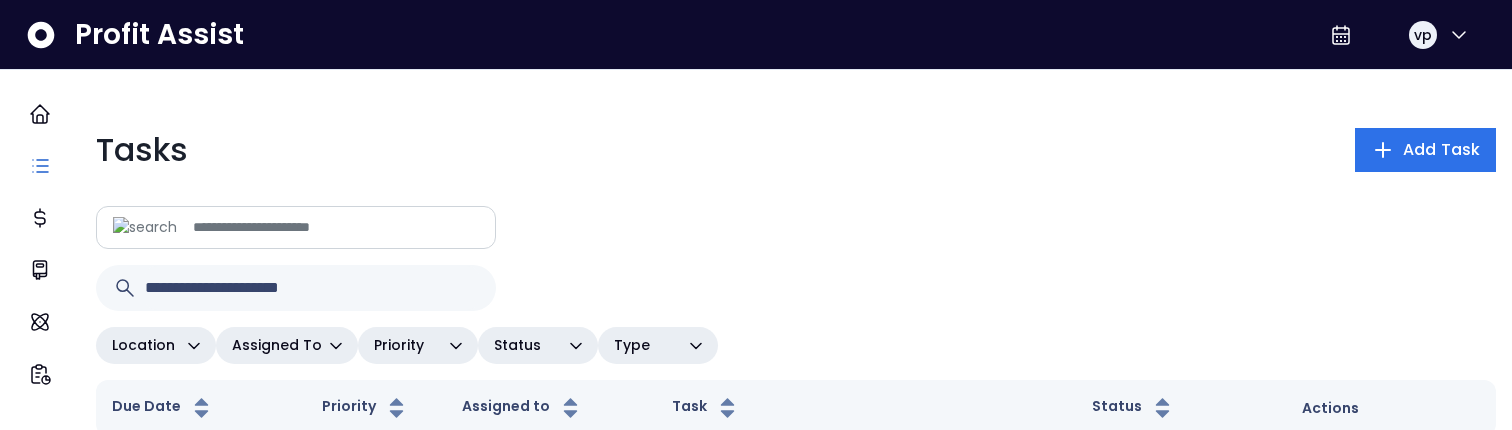click at bounding box center (336, 227) 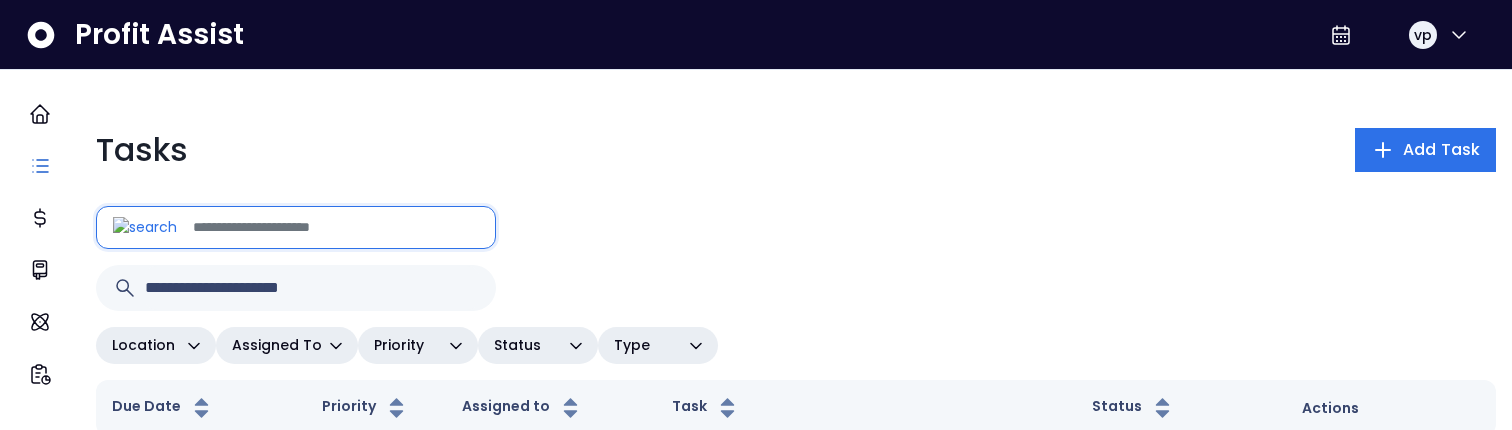 click on "Status" at bounding box center (528, 345) 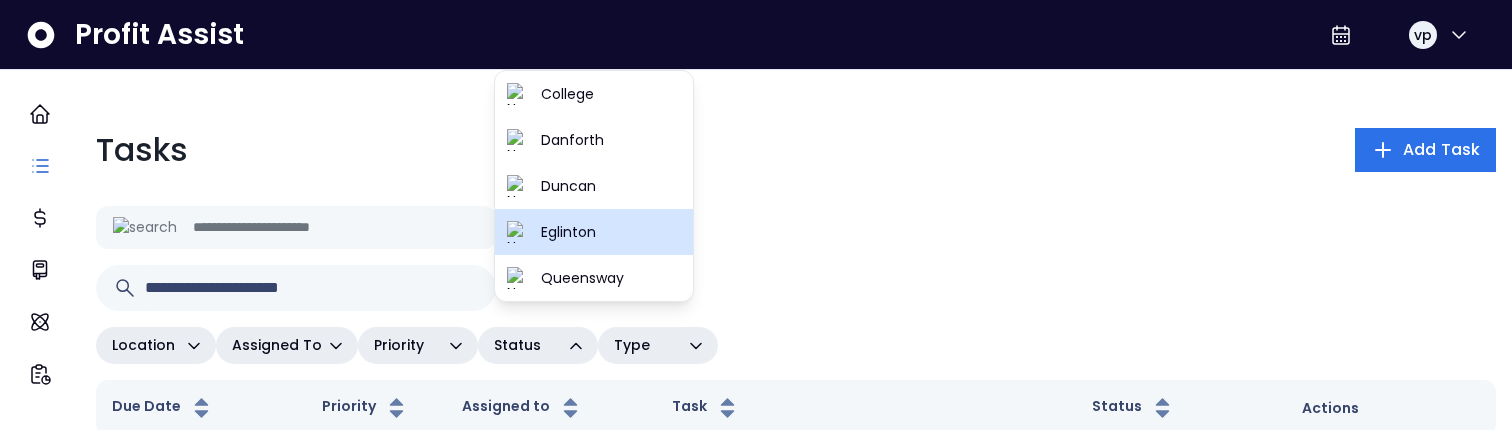 click on "Eglinton" at bounding box center [611, 232] 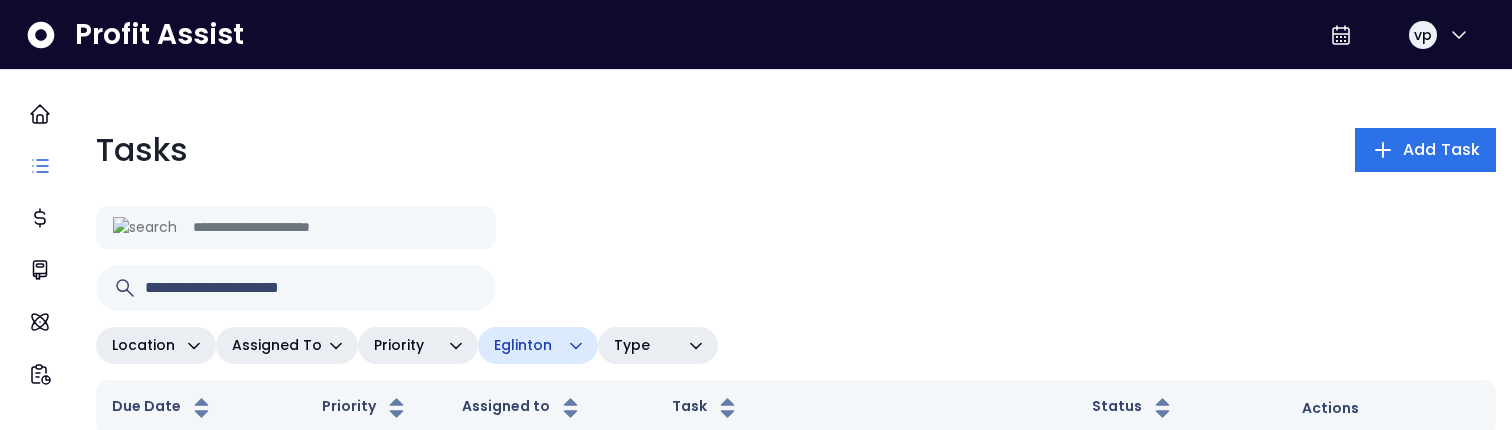 click at bounding box center [796, 227] 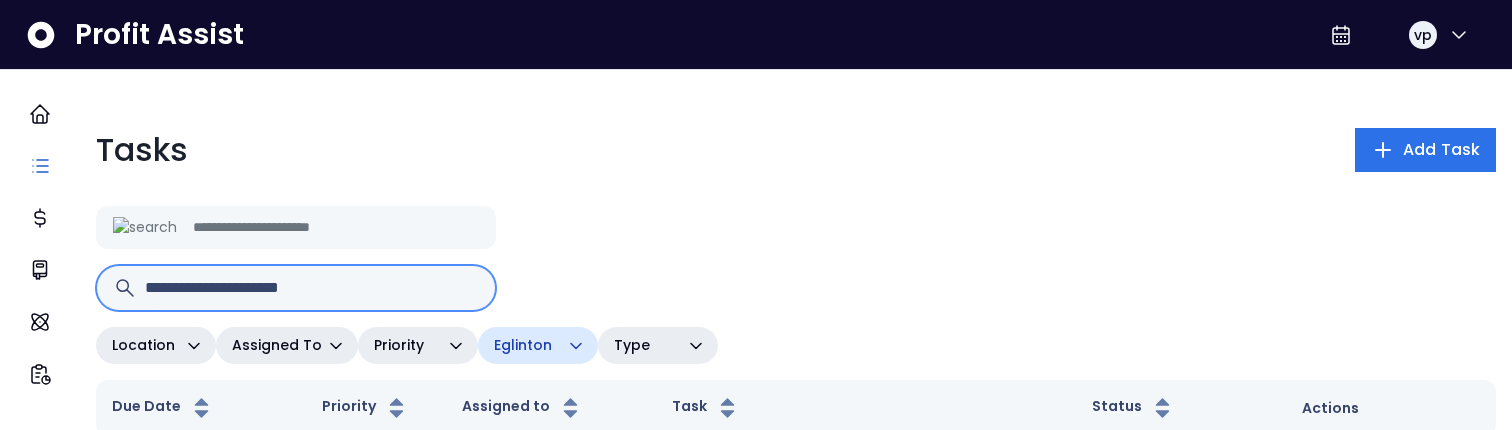 click at bounding box center [312, 288] 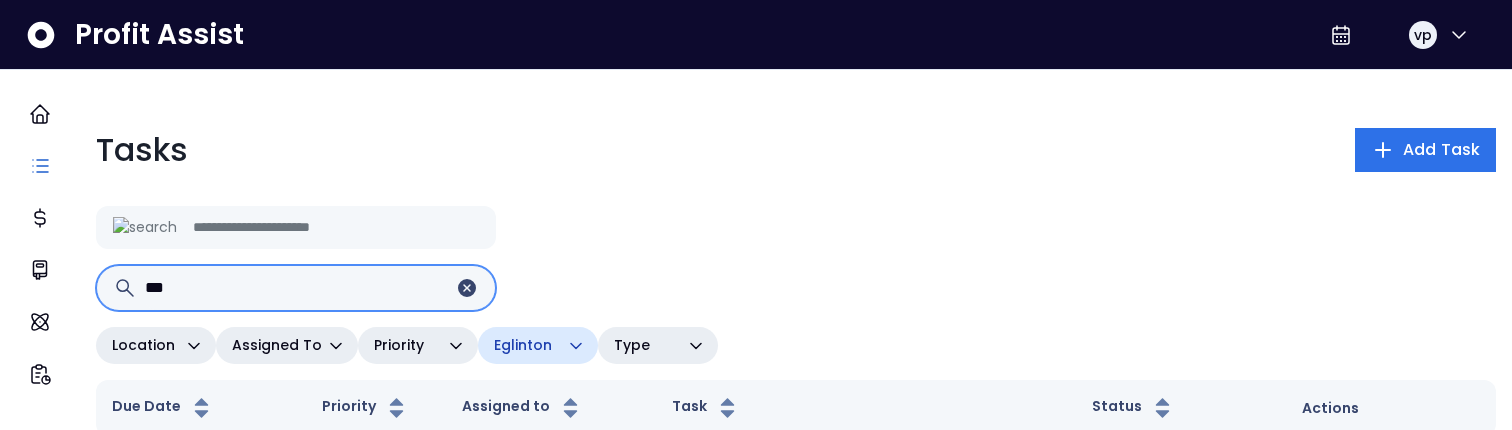 type on "***" 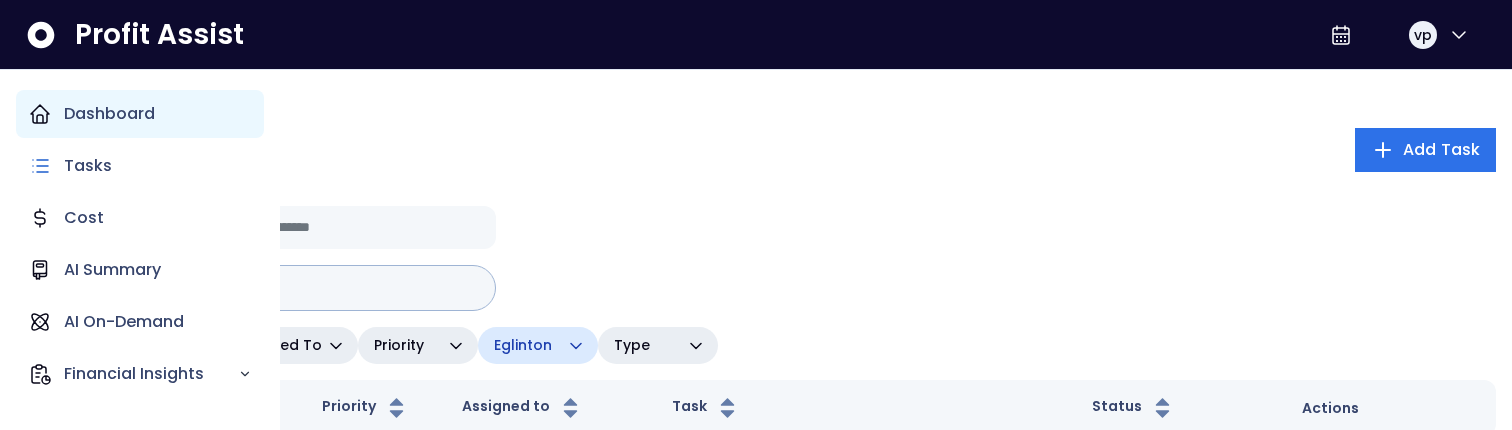 click on "Dashboard" at bounding box center [109, 114] 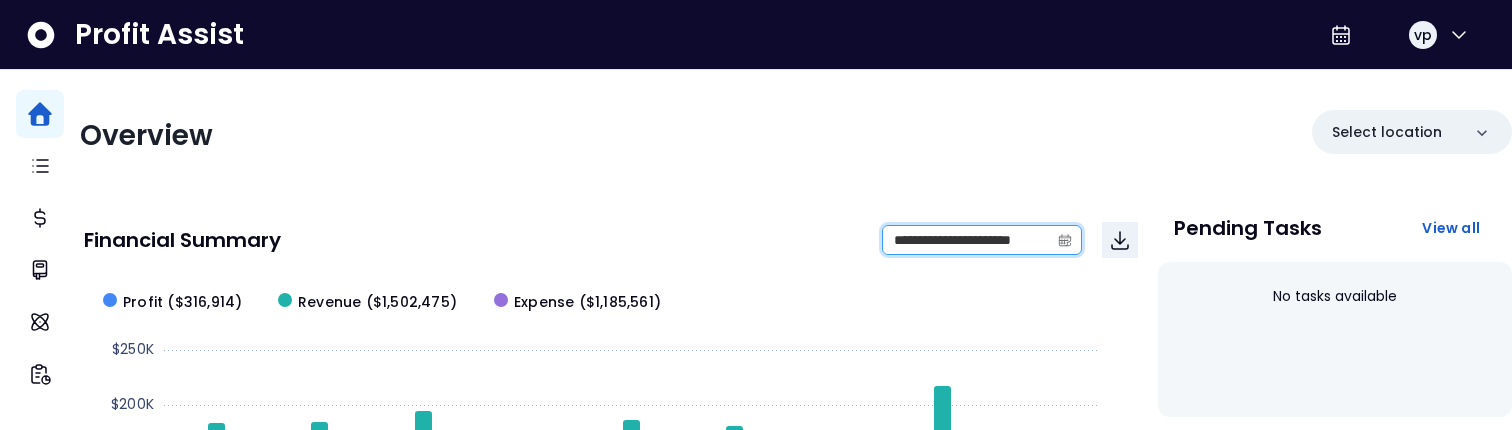 click on "**********" at bounding box center (966, 240) 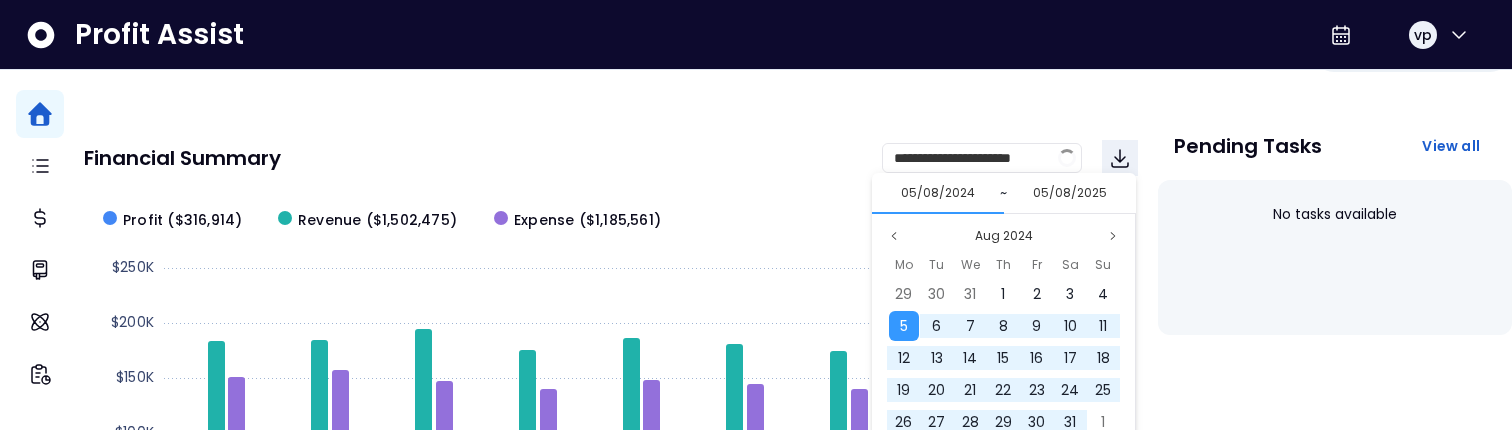scroll, scrollTop: 119, scrollLeft: 0, axis: vertical 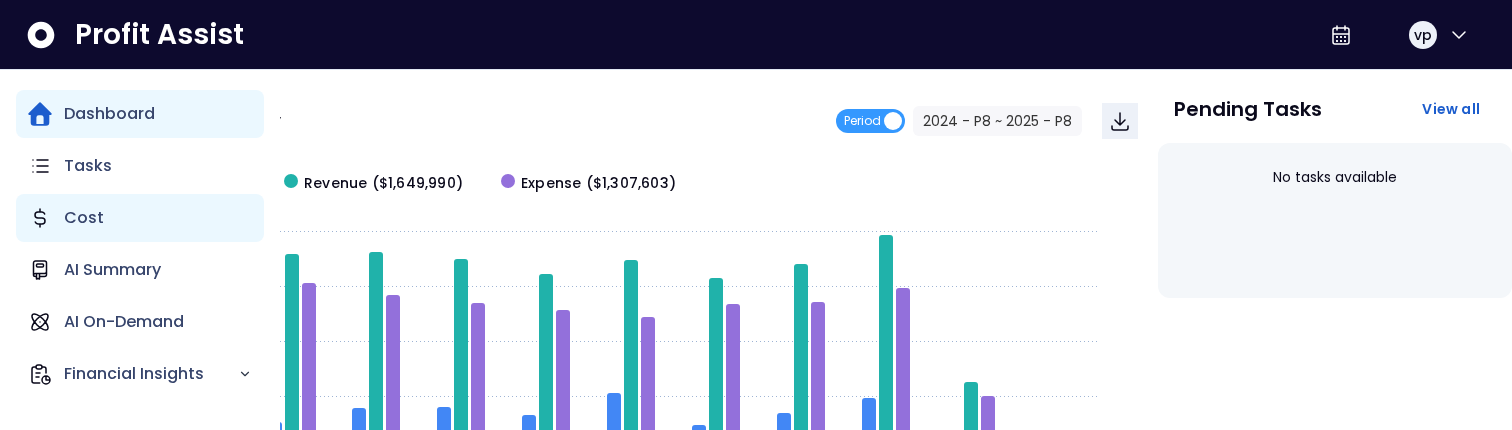 click on "Cost" at bounding box center [140, 218] 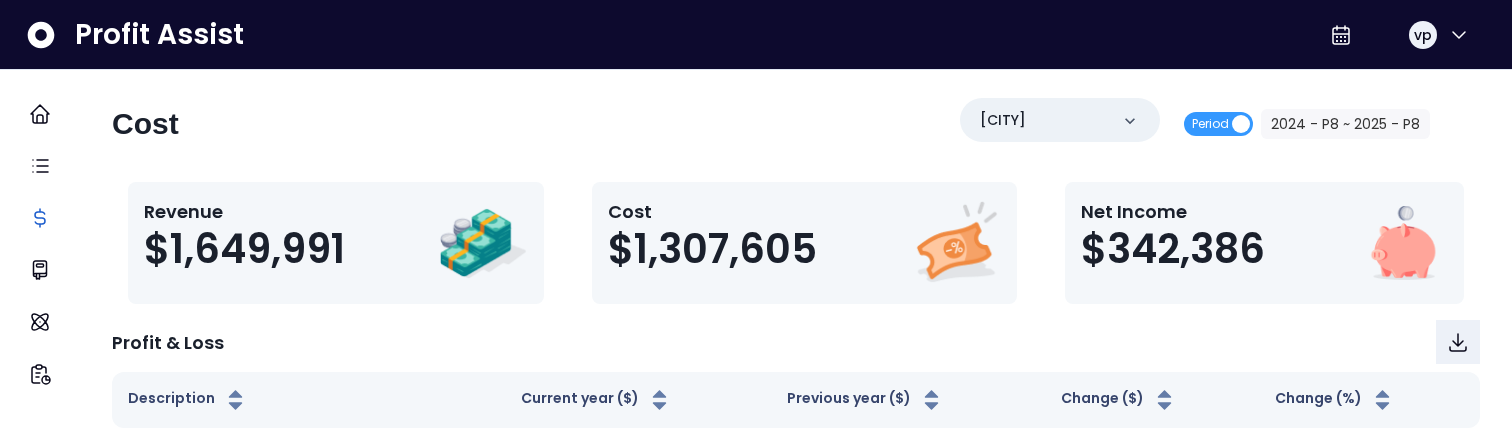 scroll, scrollTop: 0, scrollLeft: 0, axis: both 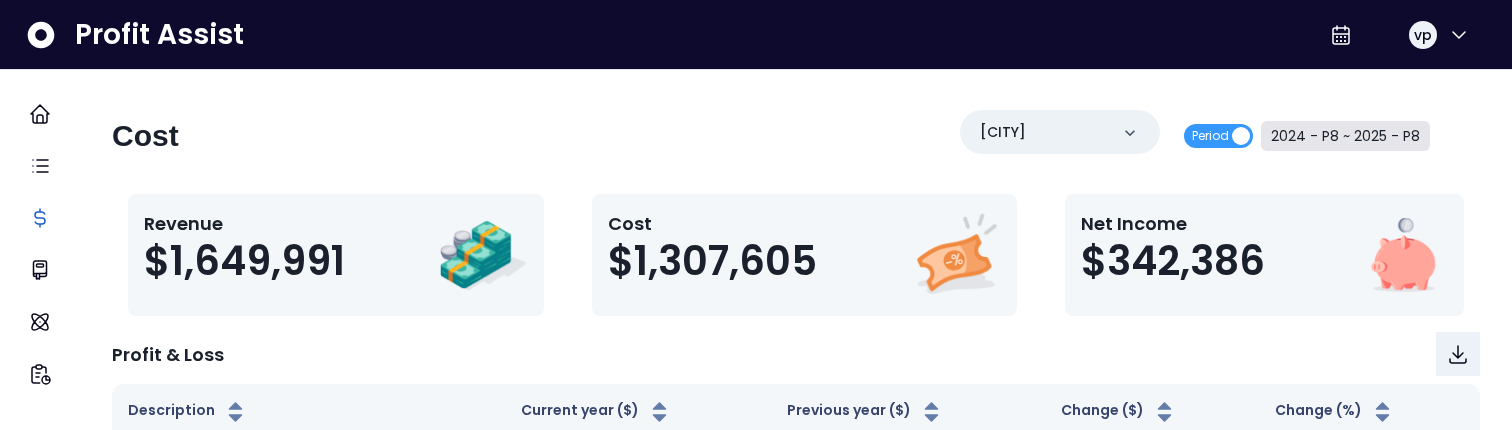 click on "2024 - P8 ~ 2025 - P8" at bounding box center (1345, 136) 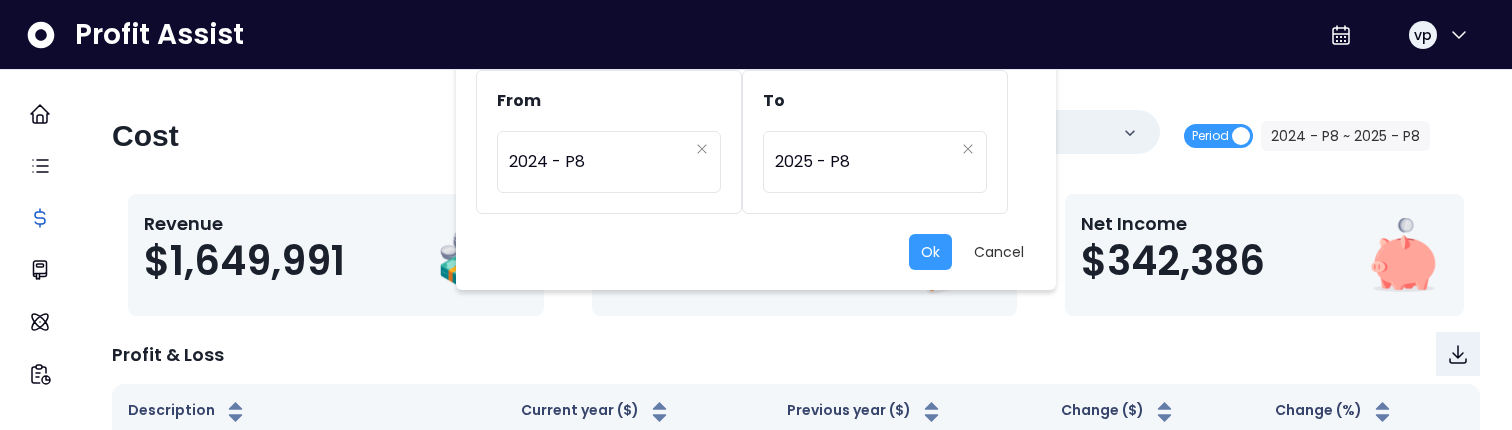 click on "From ********* 2024 - P8 To ********* 2025 - P8 Ok Cancel" at bounding box center (756, 215) 